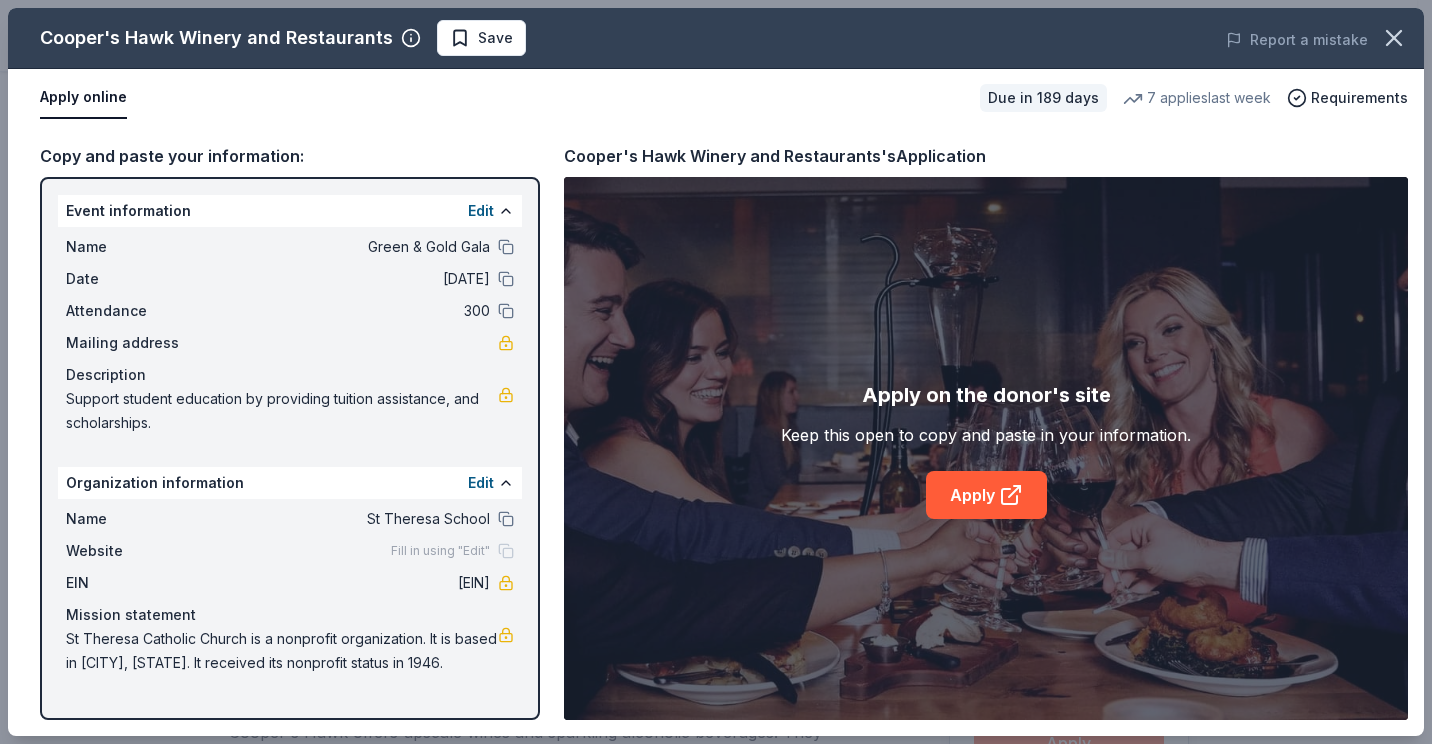scroll, scrollTop: 300, scrollLeft: 0, axis: vertical 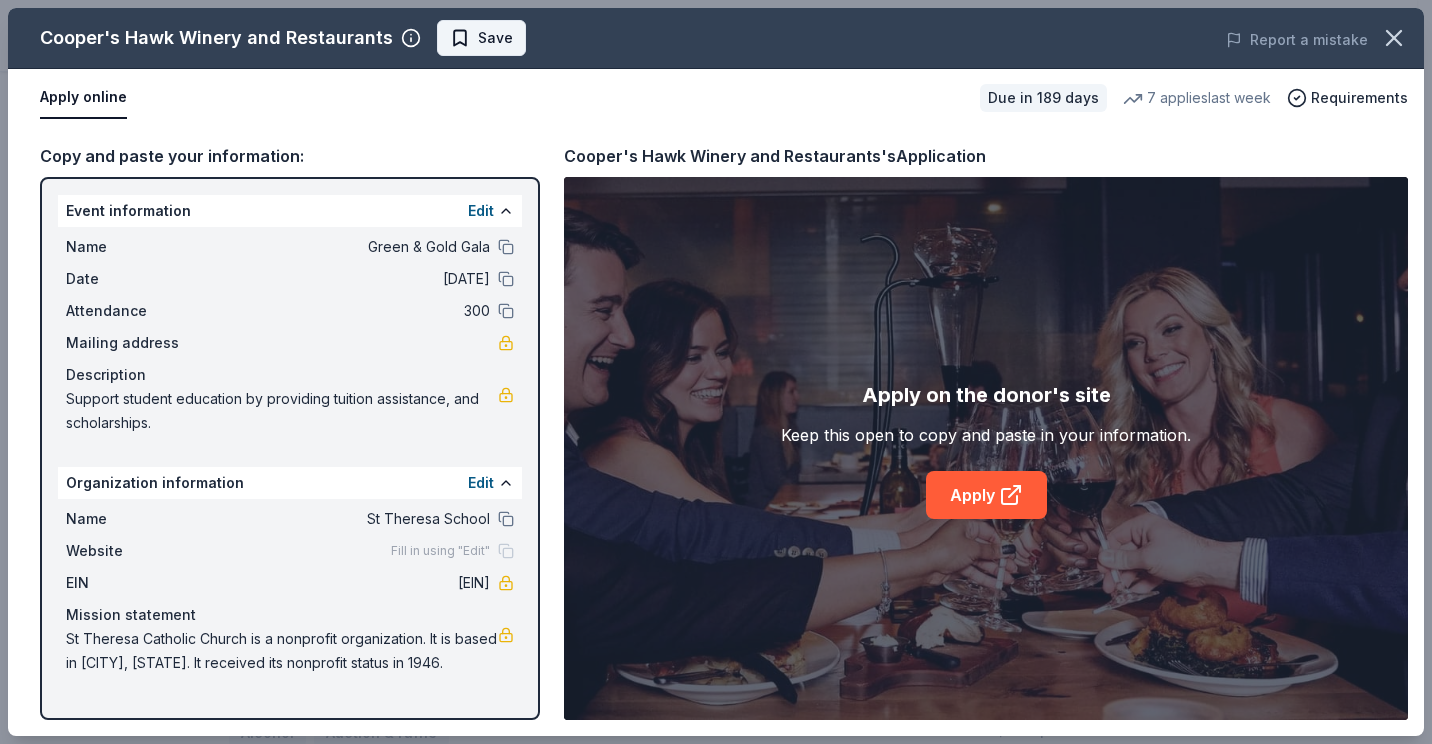 click on "Save" at bounding box center (495, 38) 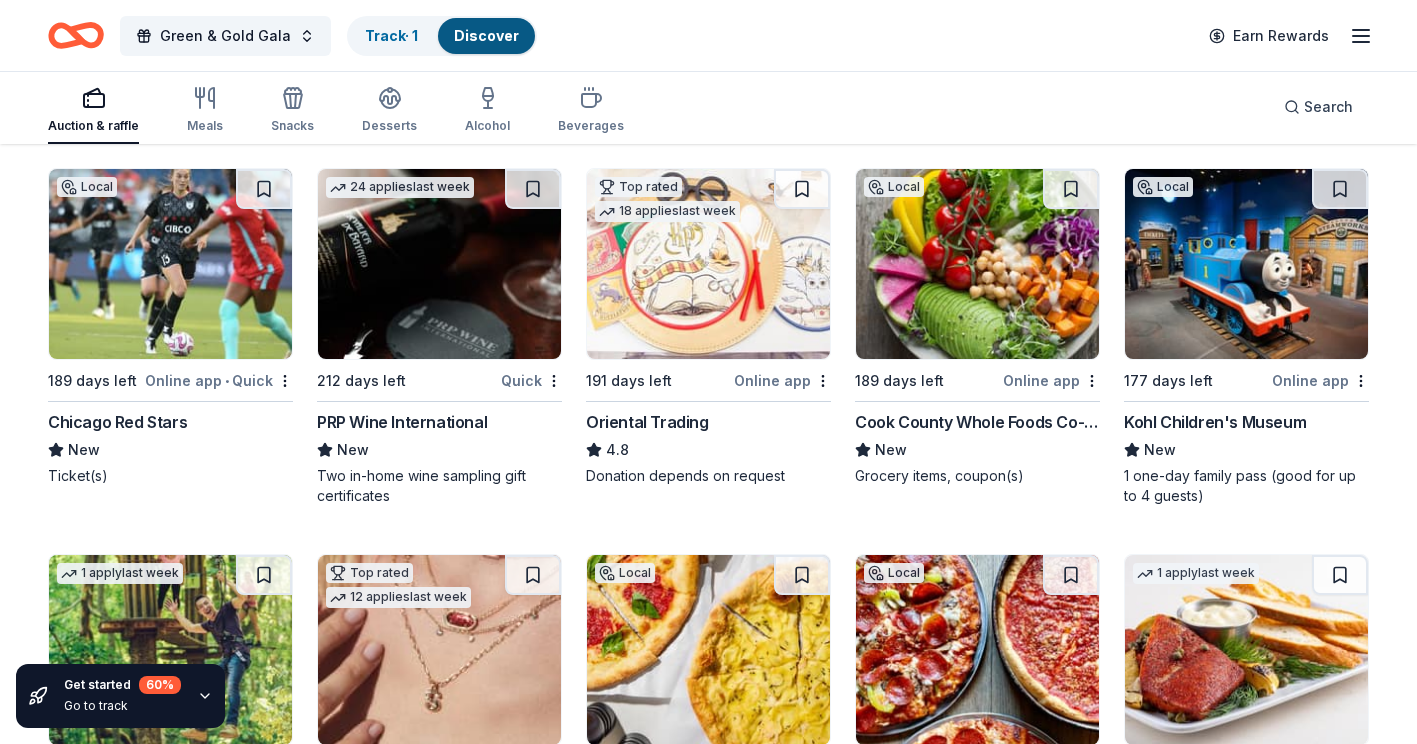 scroll, scrollTop: 300, scrollLeft: 0, axis: vertical 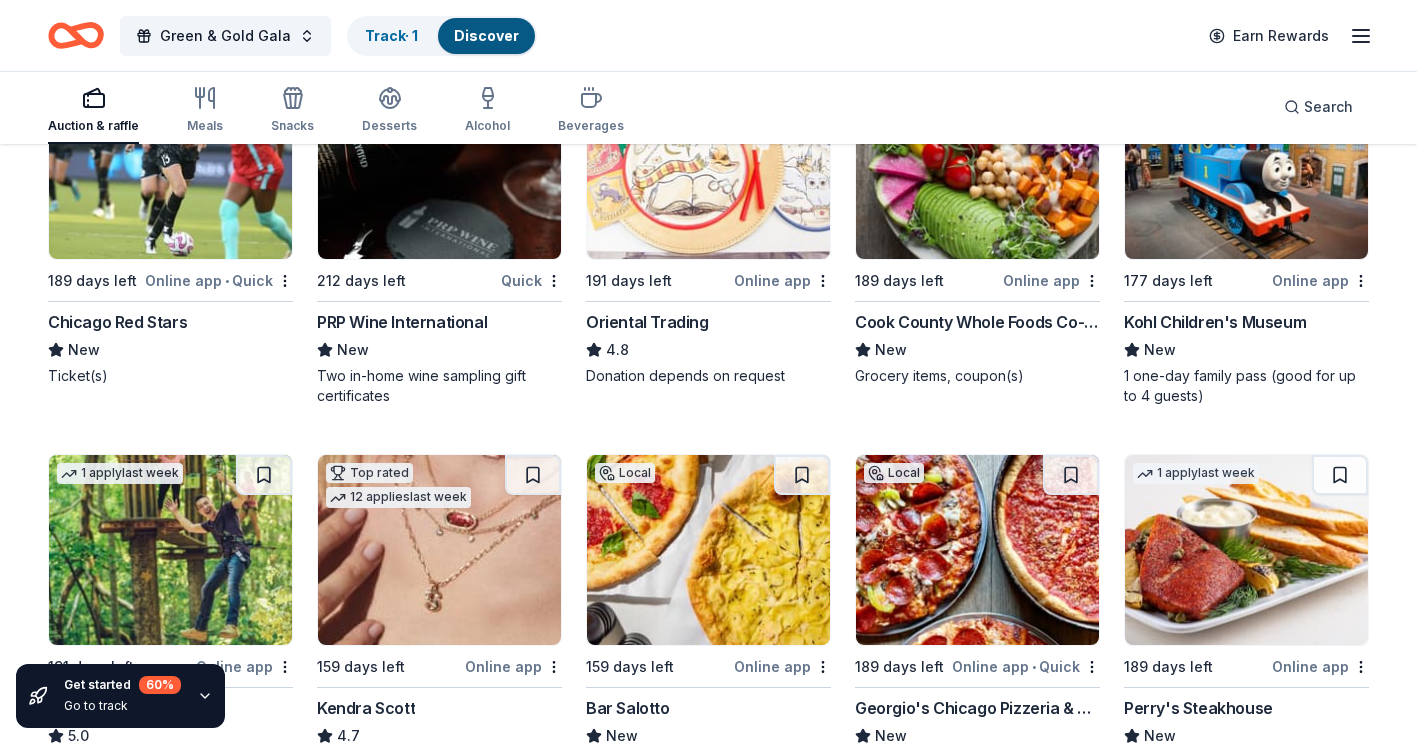 click on "Kohl Children's Museum" at bounding box center [1215, 322] 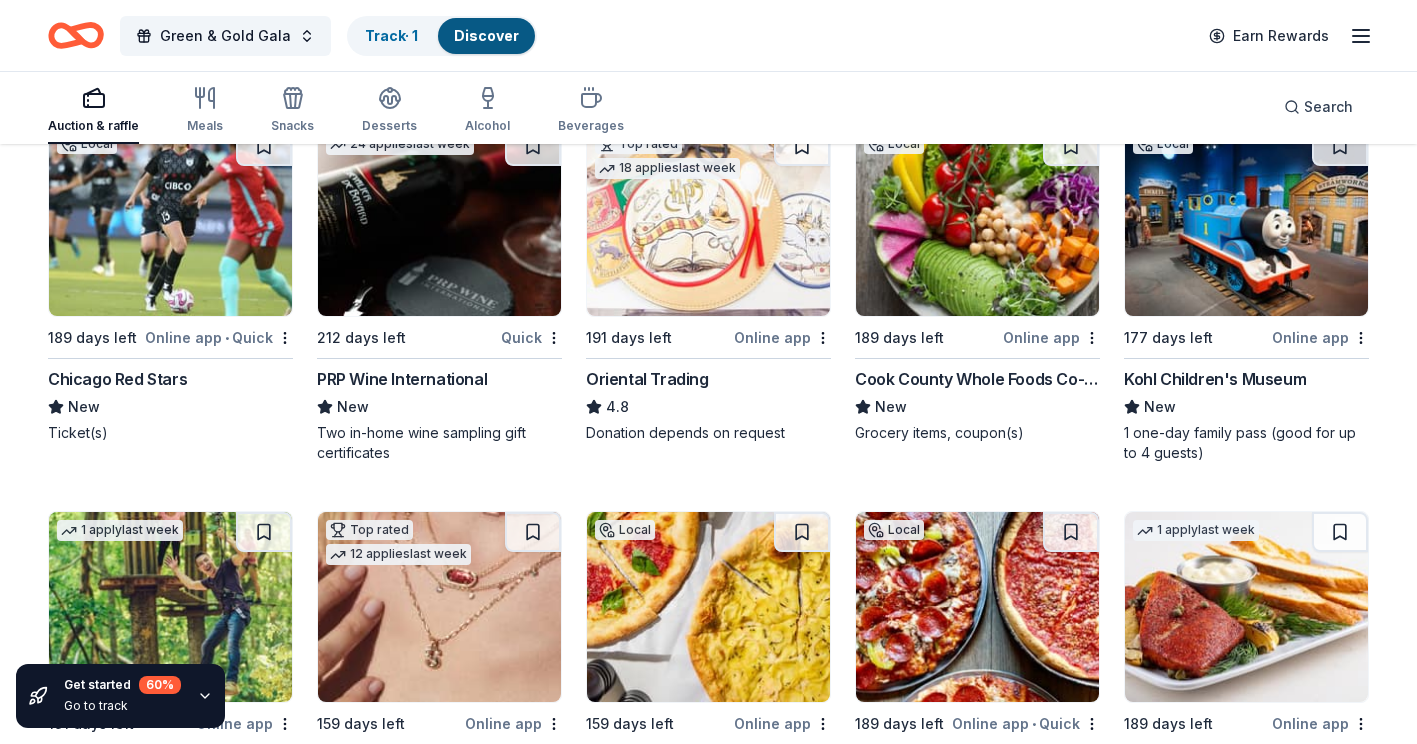 scroll, scrollTop: 0, scrollLeft: 0, axis: both 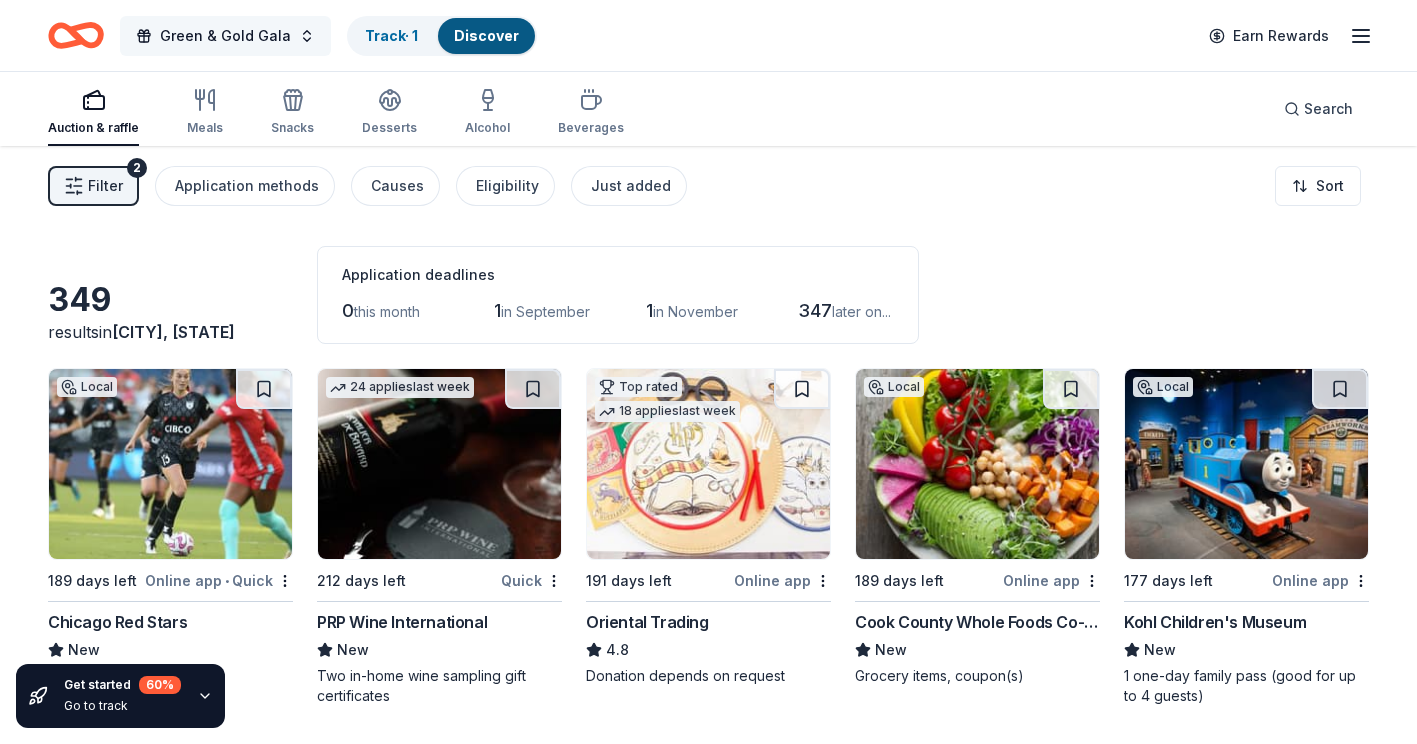 click on "Green & Gold Gala" at bounding box center [225, 36] 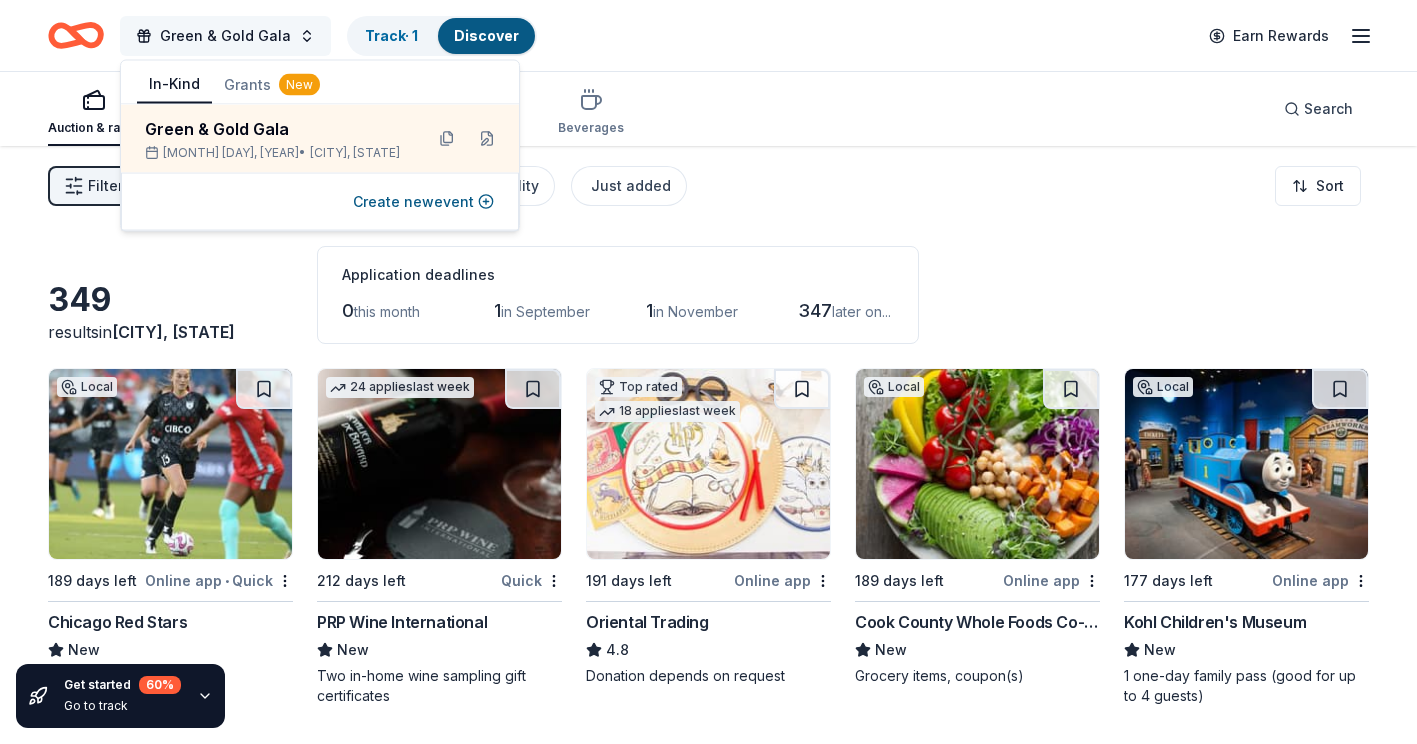 click on "Green & Gold Gala" at bounding box center [225, 36] 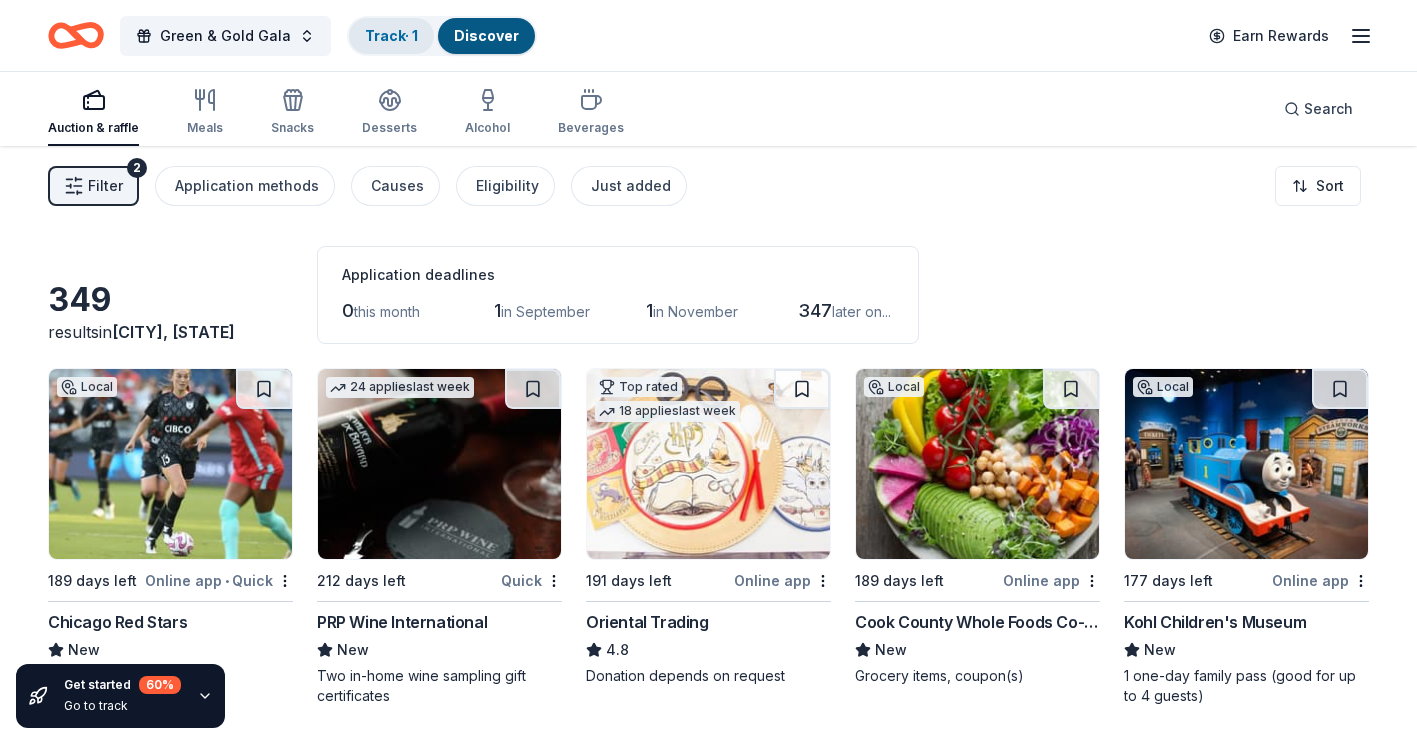click on "Track  · 1" at bounding box center (391, 35) 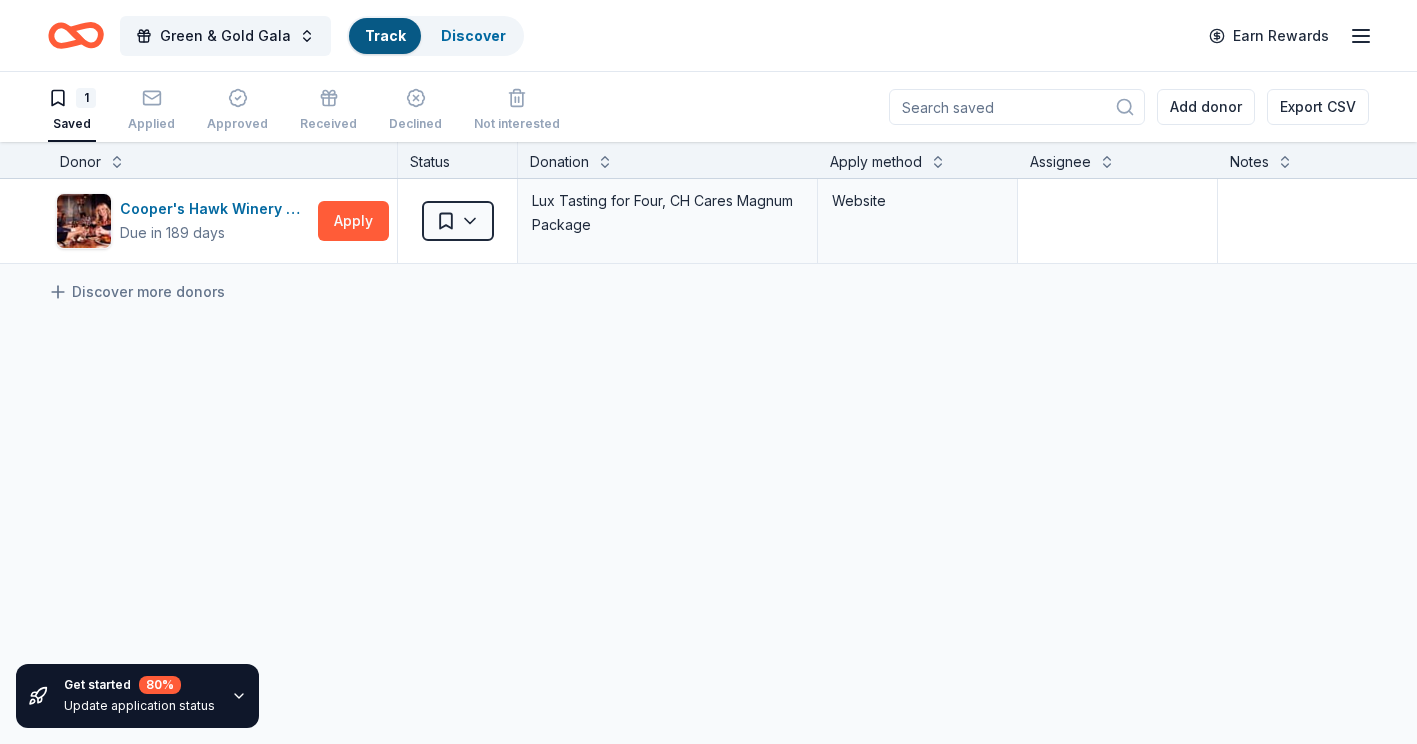 scroll, scrollTop: 1, scrollLeft: 0, axis: vertical 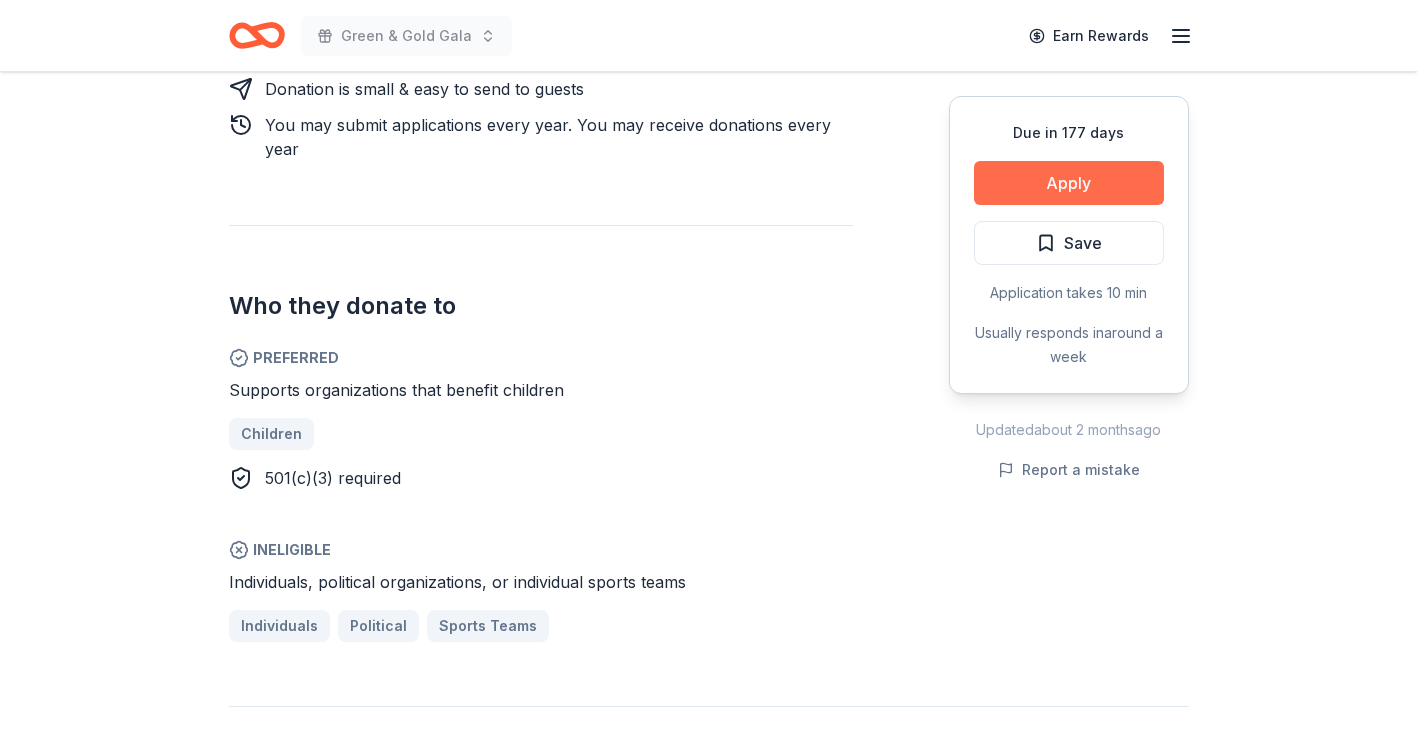 click on "Apply" at bounding box center [1069, 183] 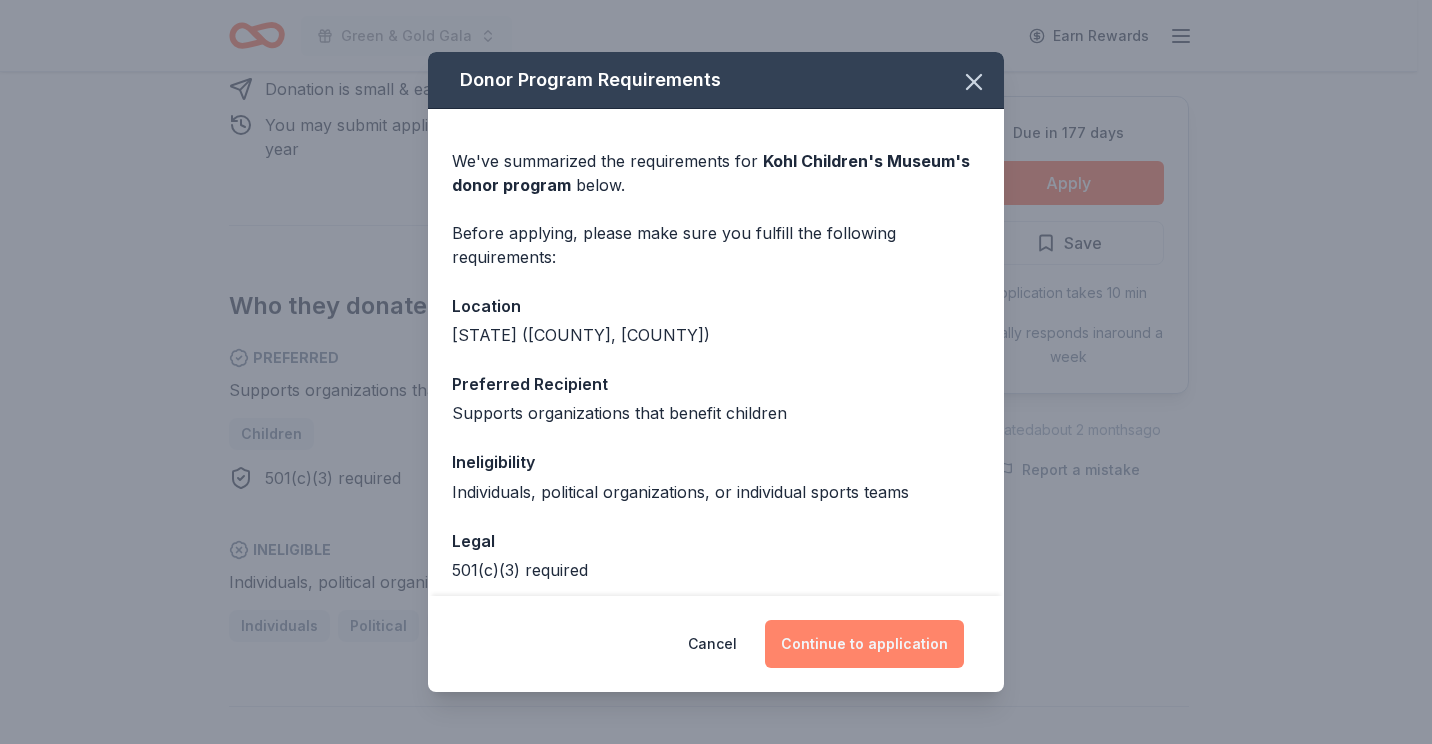 click on "Continue to application" at bounding box center [864, 644] 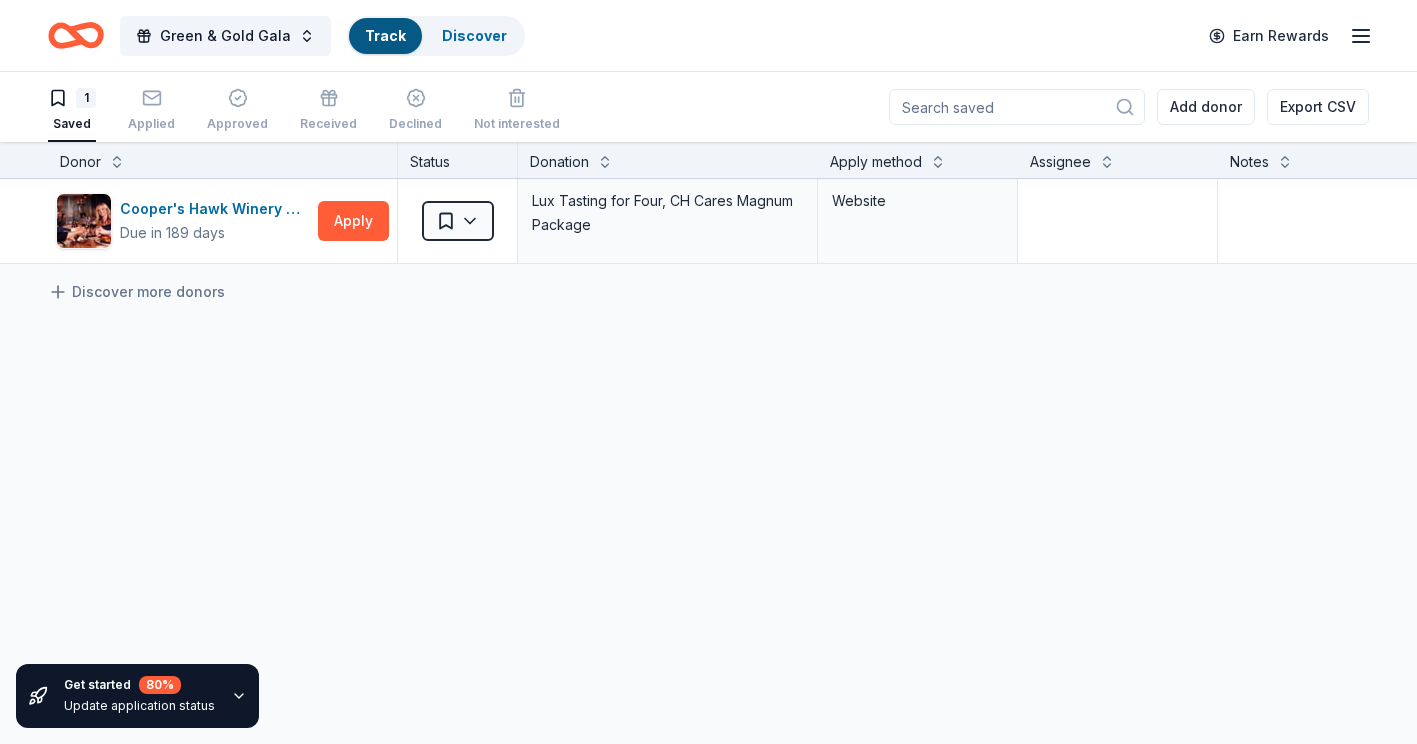 scroll, scrollTop: 1, scrollLeft: 0, axis: vertical 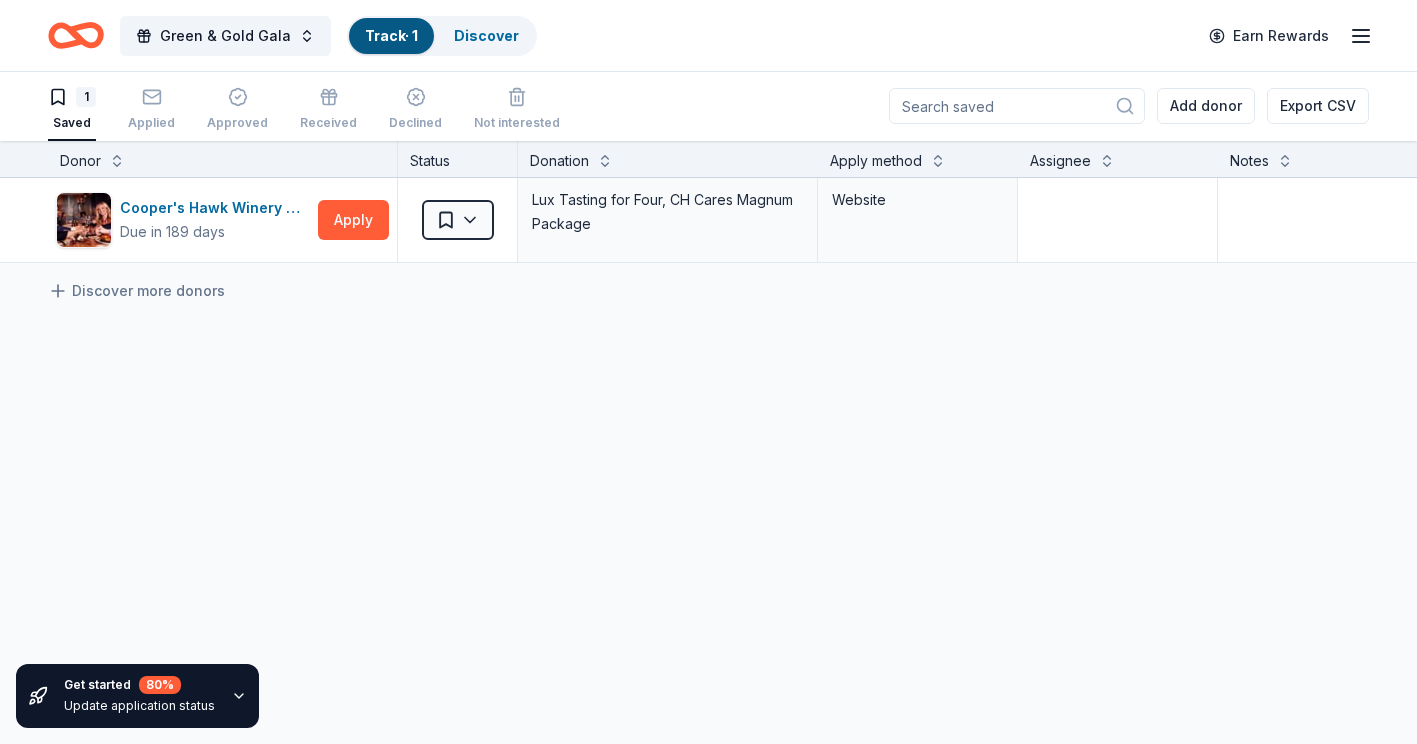 click 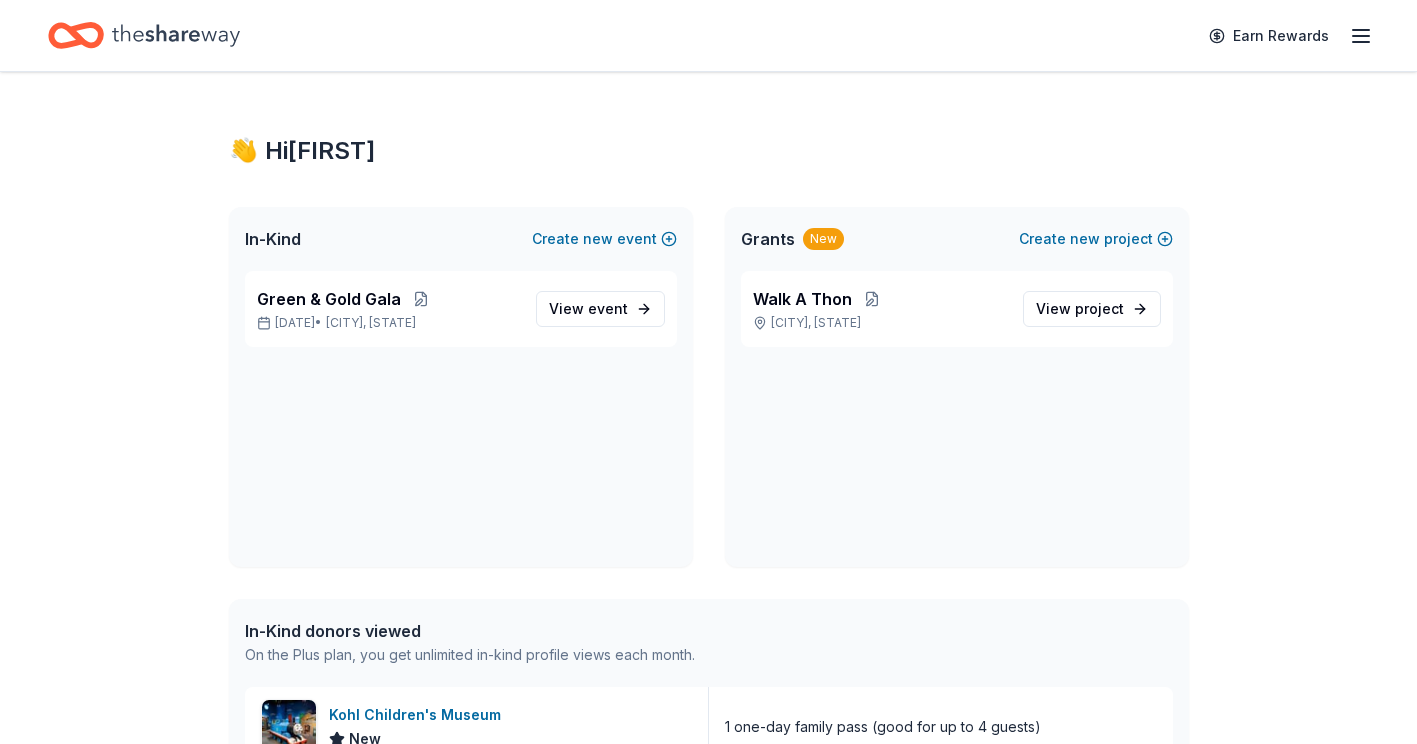 scroll, scrollTop: 0, scrollLeft: 0, axis: both 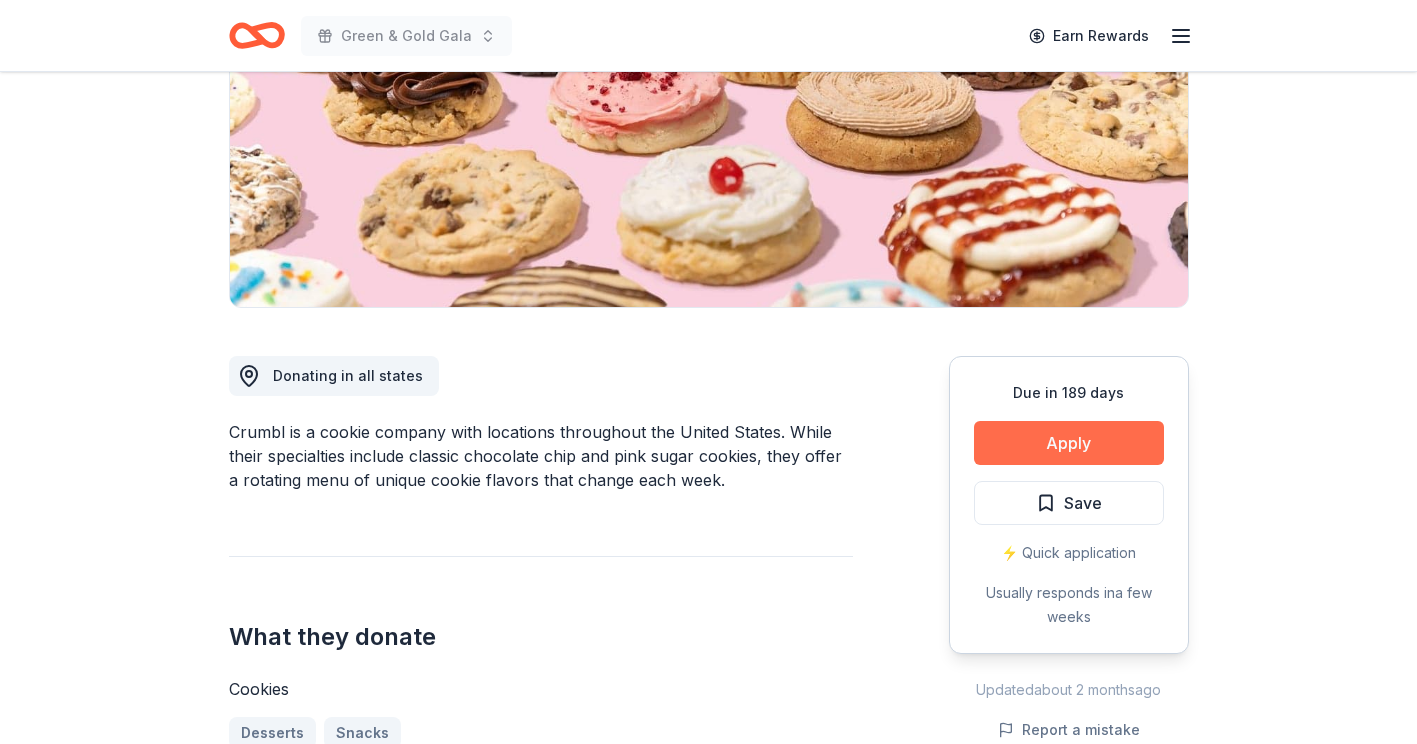 click on "Apply" at bounding box center [1069, 443] 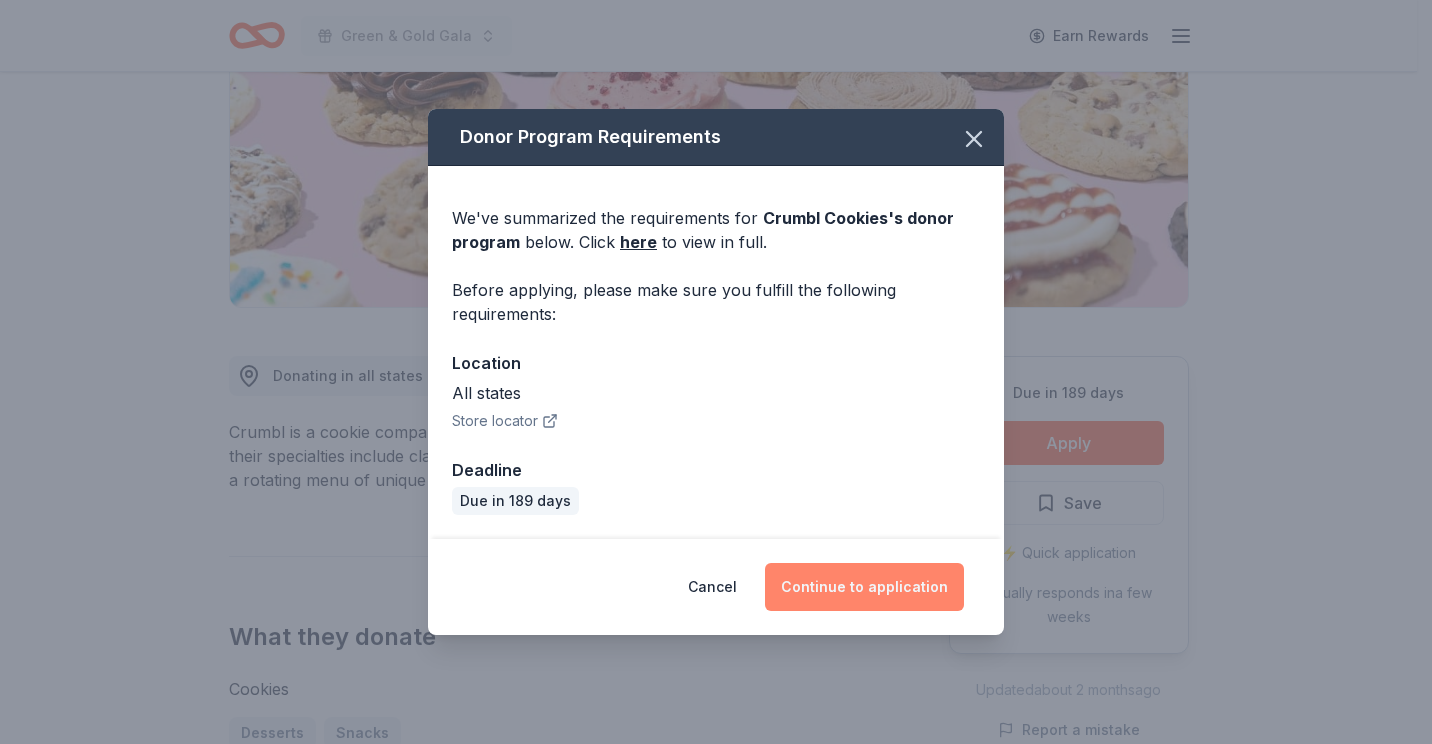 click on "Continue to application" at bounding box center (864, 587) 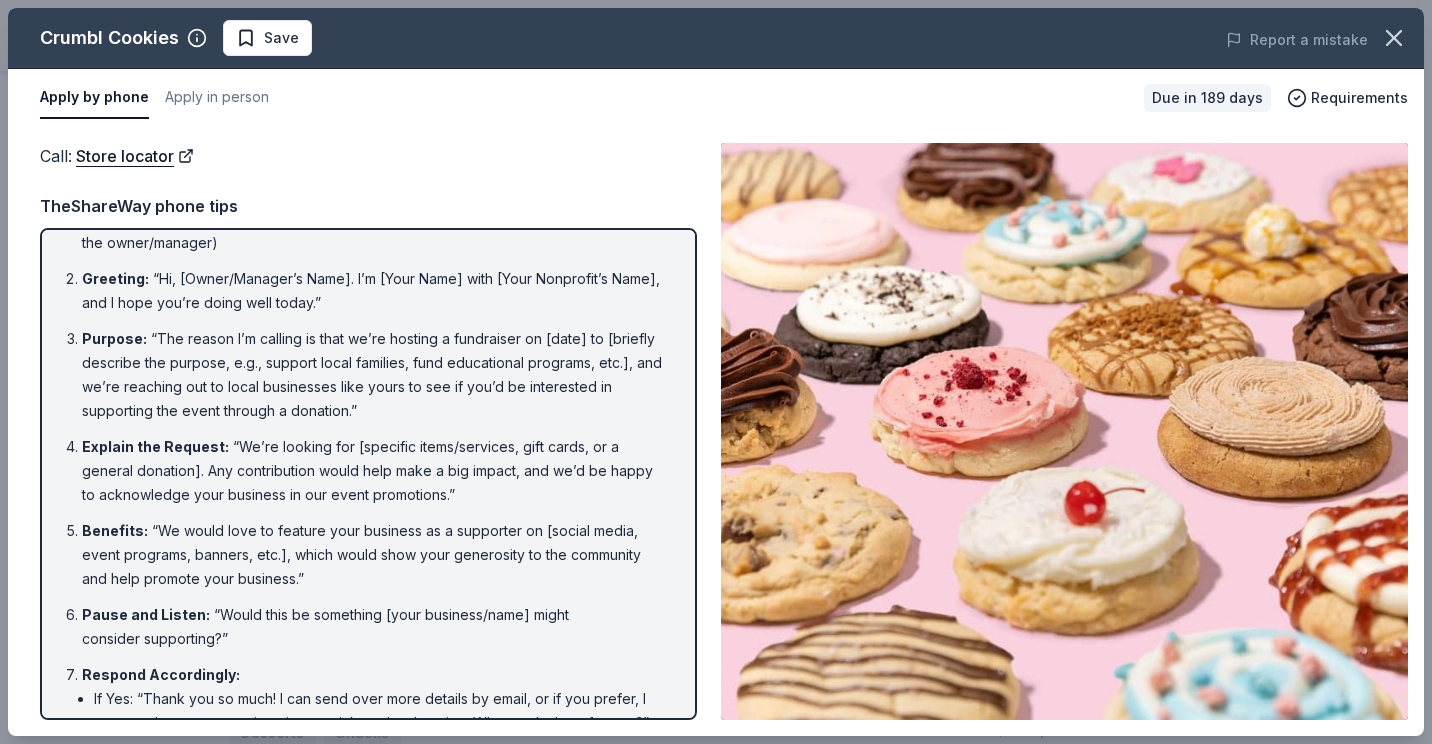 scroll, scrollTop: 0, scrollLeft: 0, axis: both 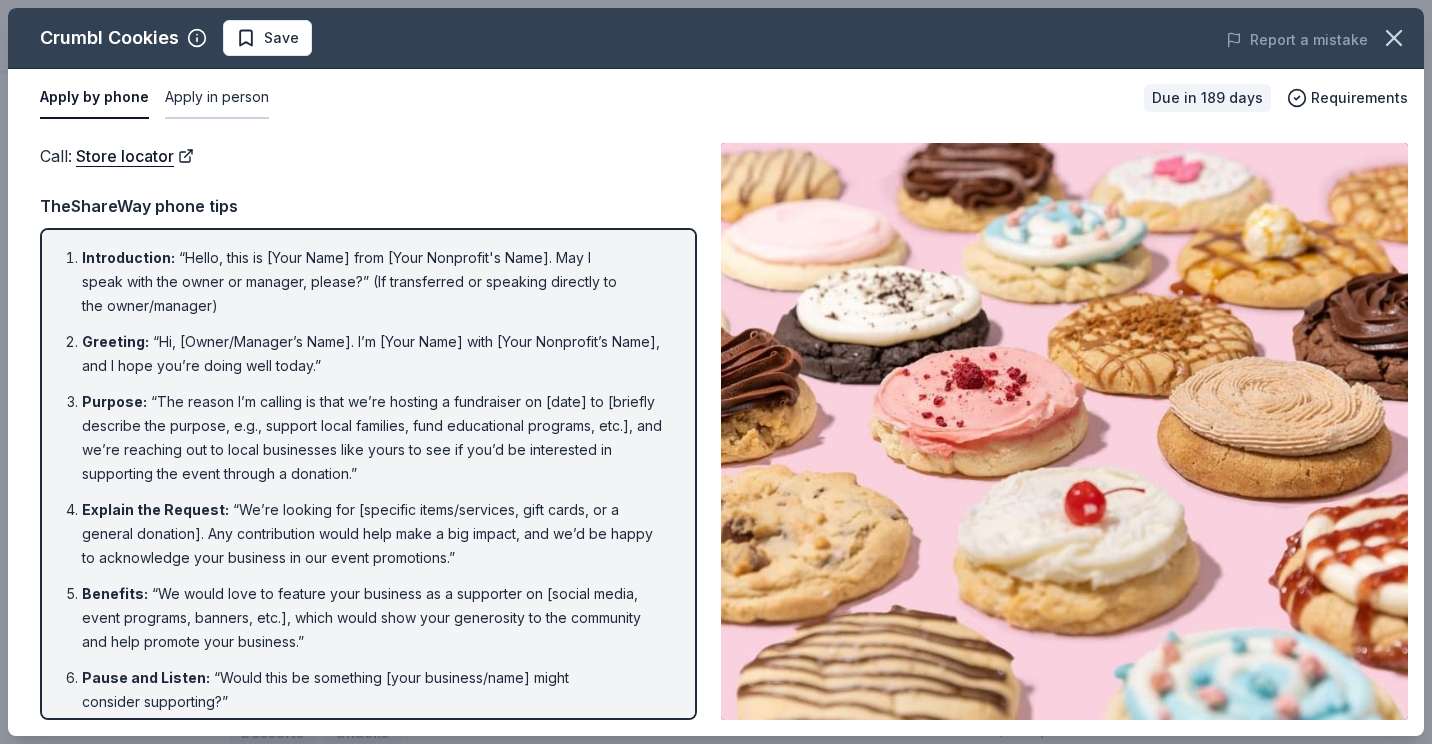 click on "Apply in person" at bounding box center (217, 98) 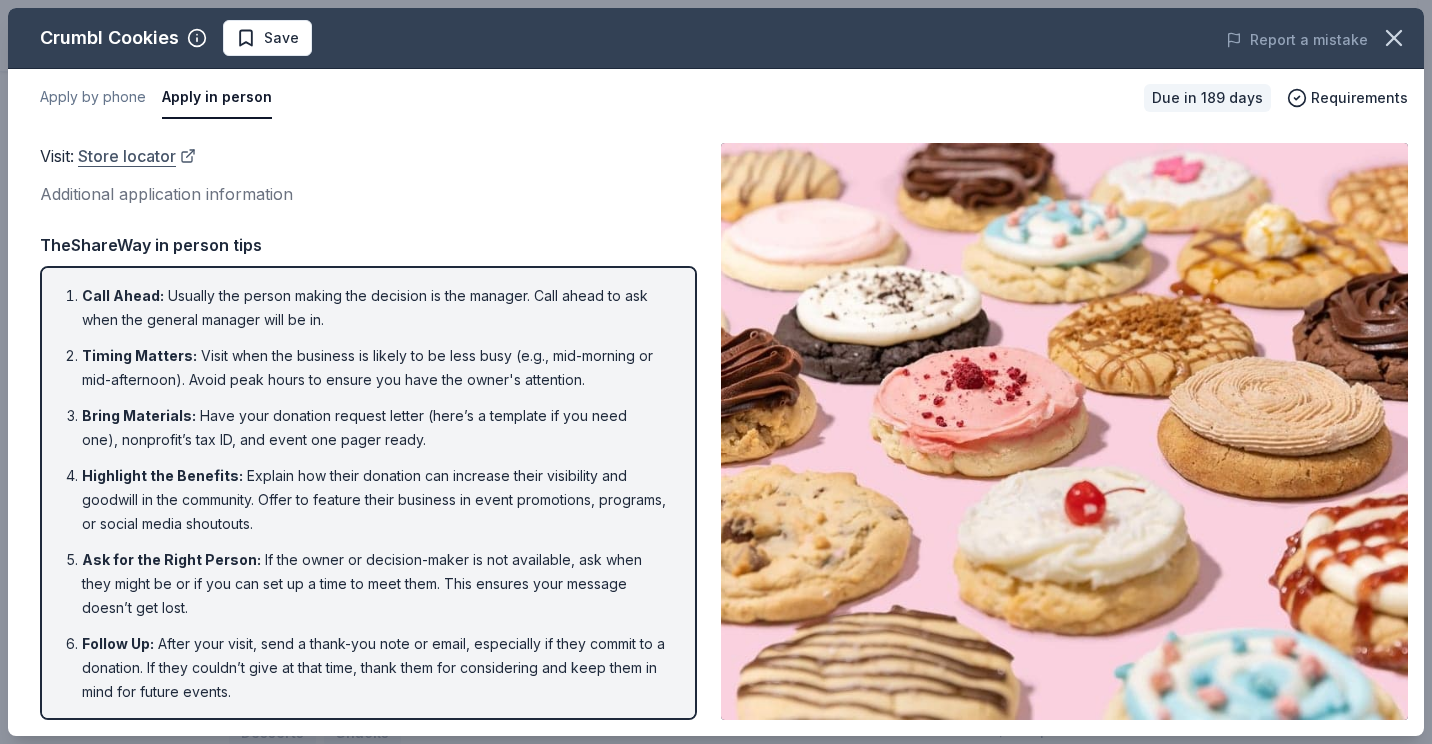 click on "Store locator" at bounding box center [137, 156] 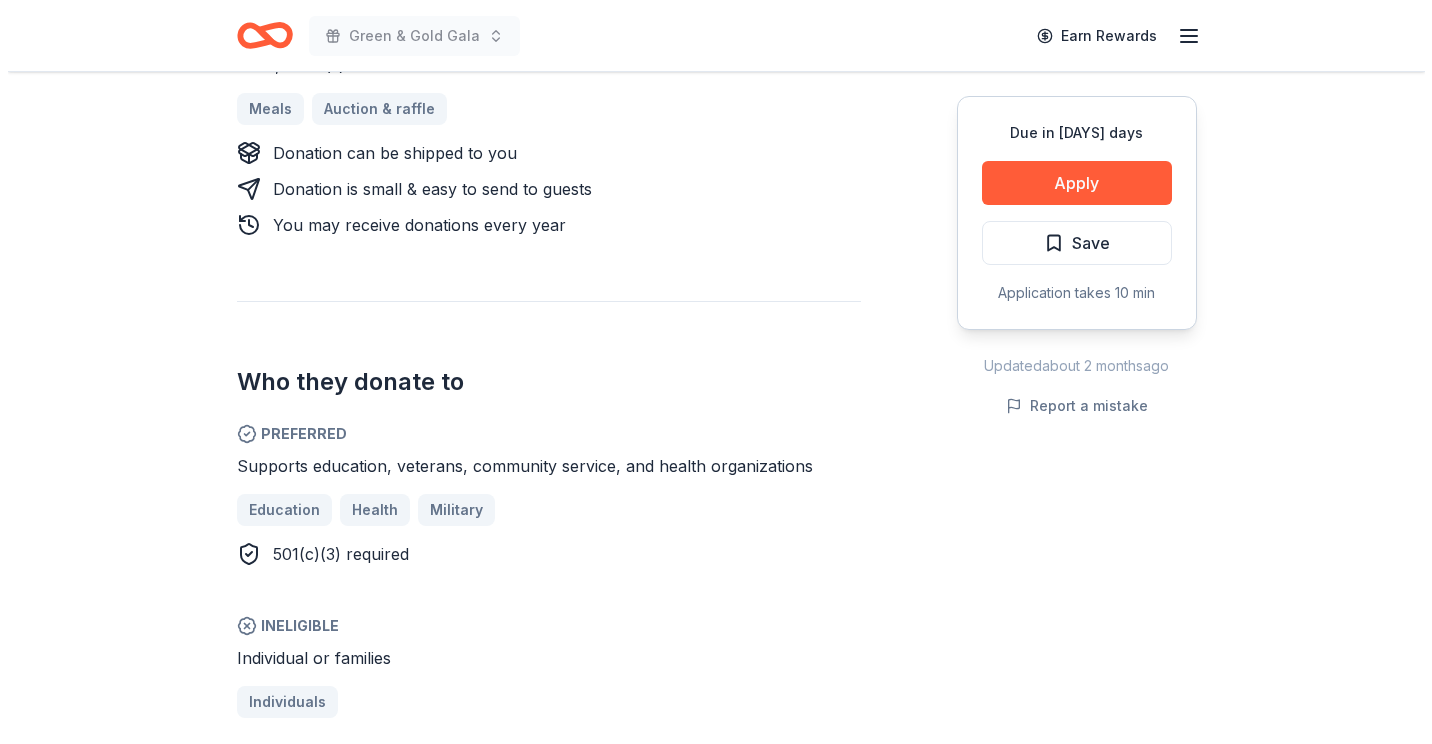 scroll, scrollTop: 600, scrollLeft: 0, axis: vertical 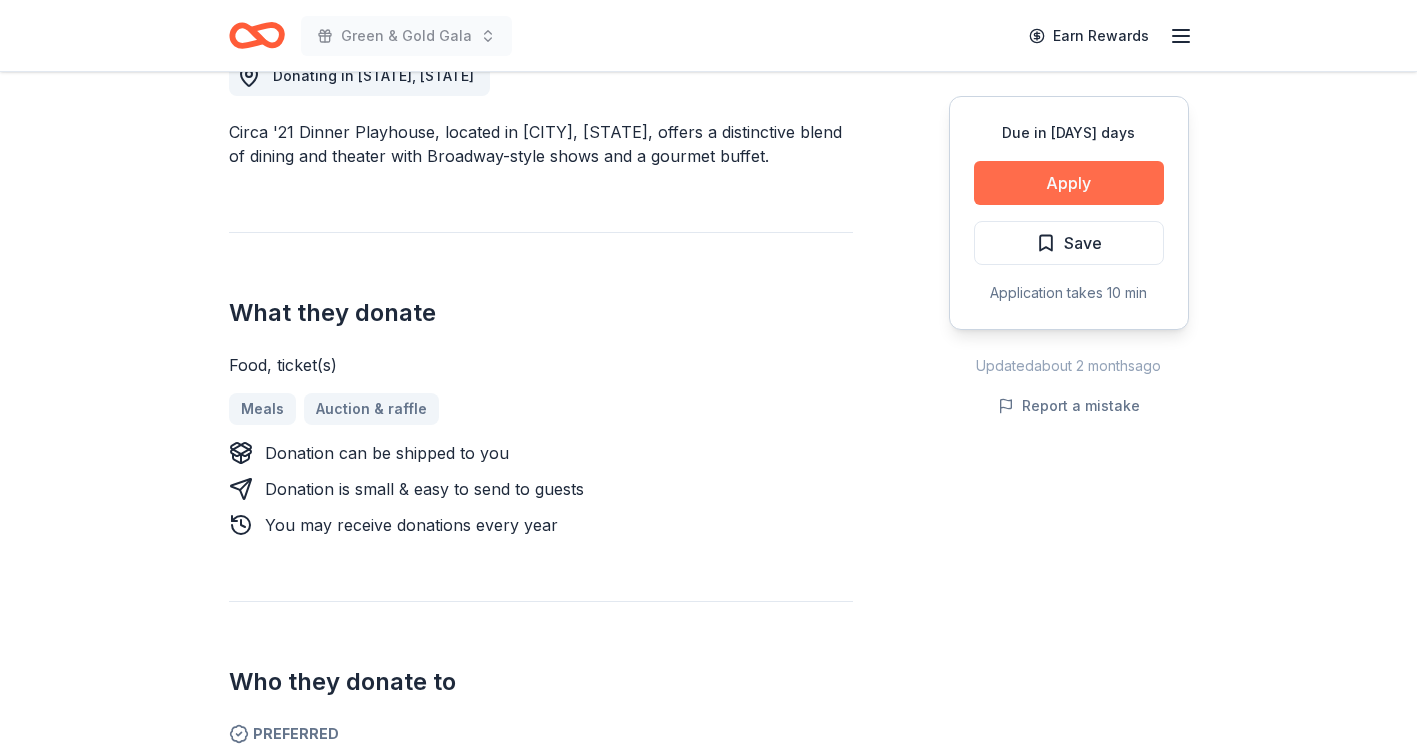 click on "Apply" at bounding box center (1069, 183) 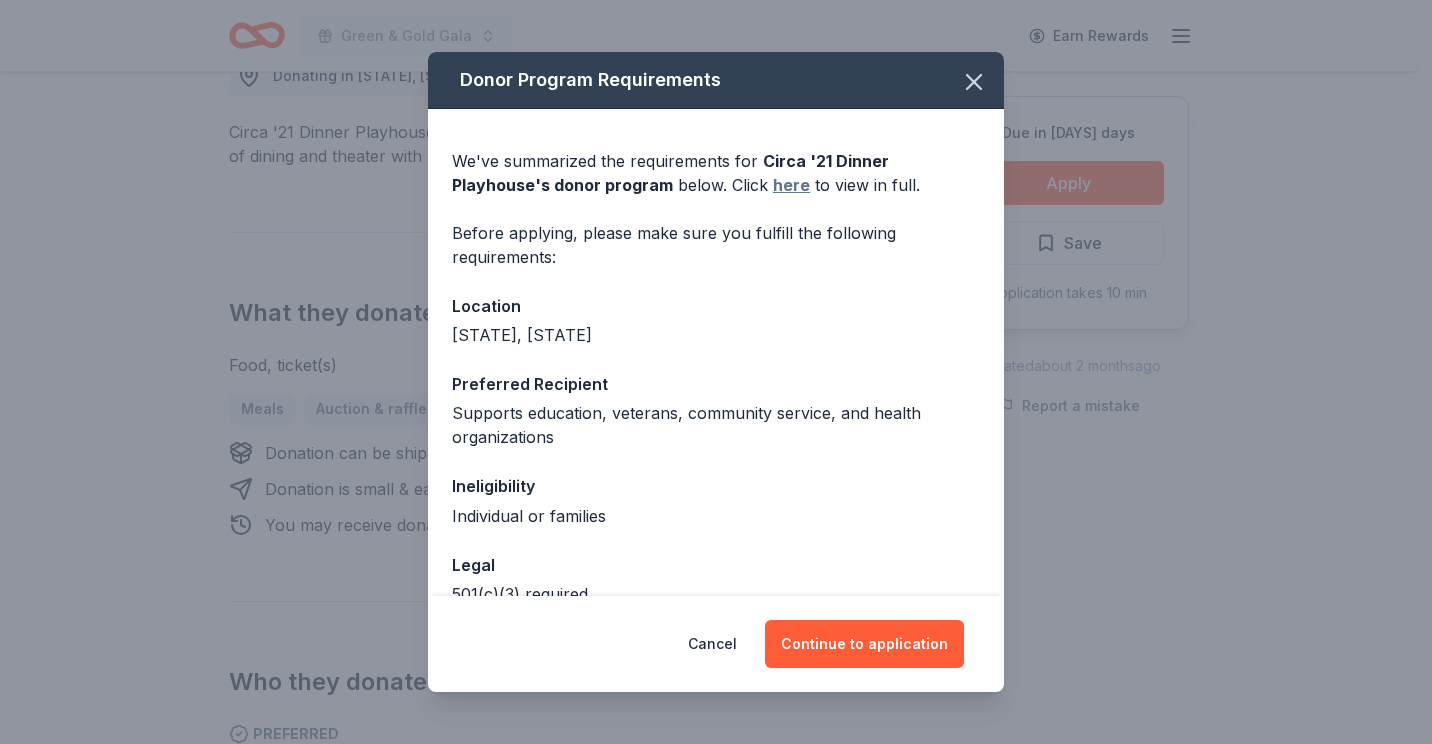 click on "here" at bounding box center [791, 185] 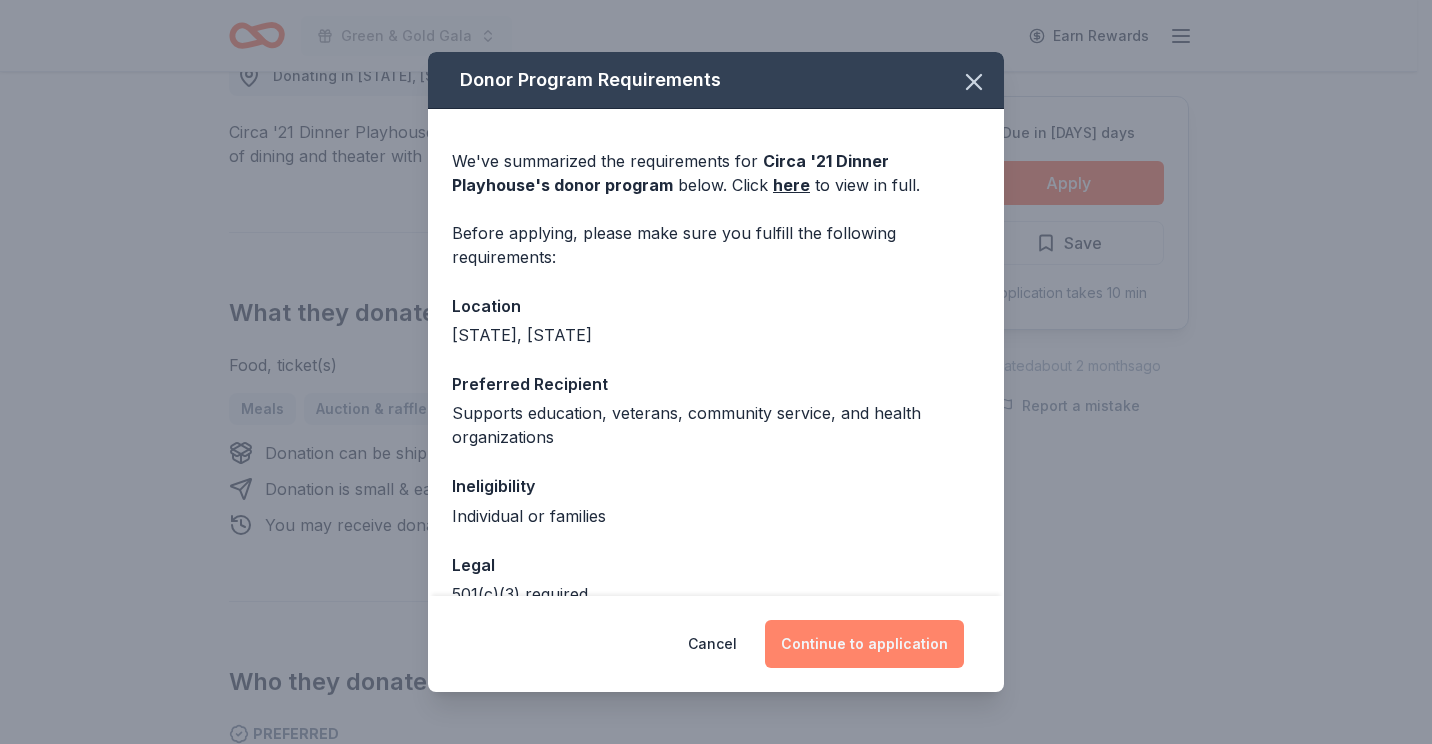 click on "Continue to application" at bounding box center [864, 644] 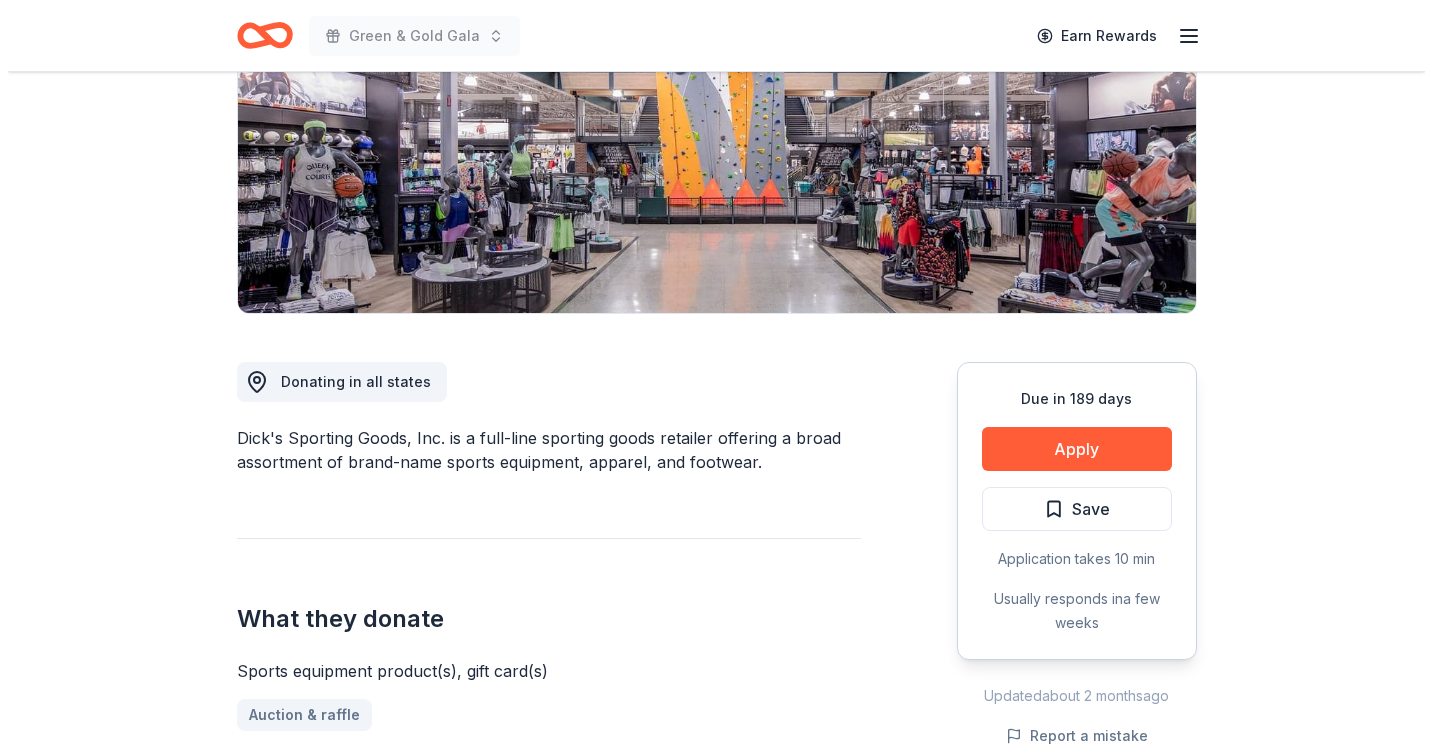 scroll, scrollTop: 300, scrollLeft: 0, axis: vertical 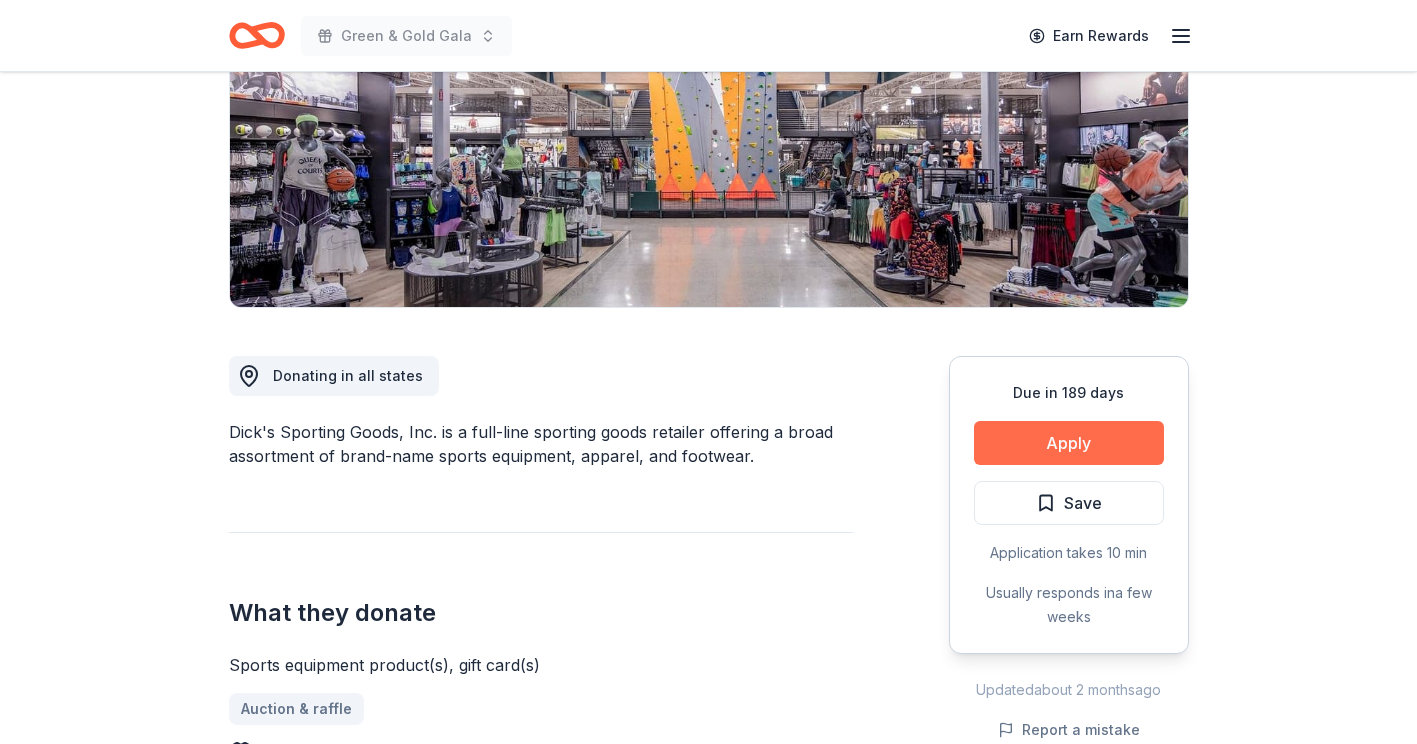 click on "Apply" at bounding box center (1069, 443) 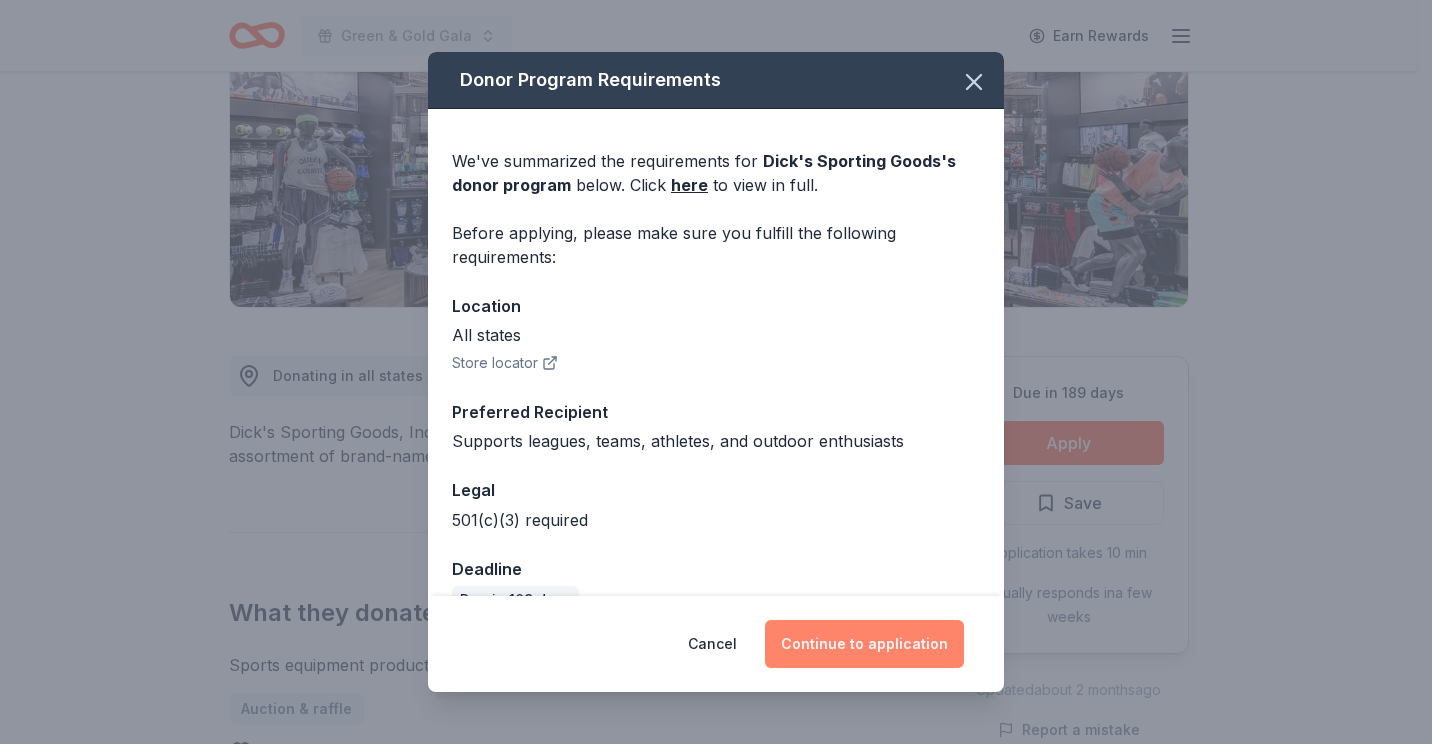 click on "Continue to application" at bounding box center [864, 644] 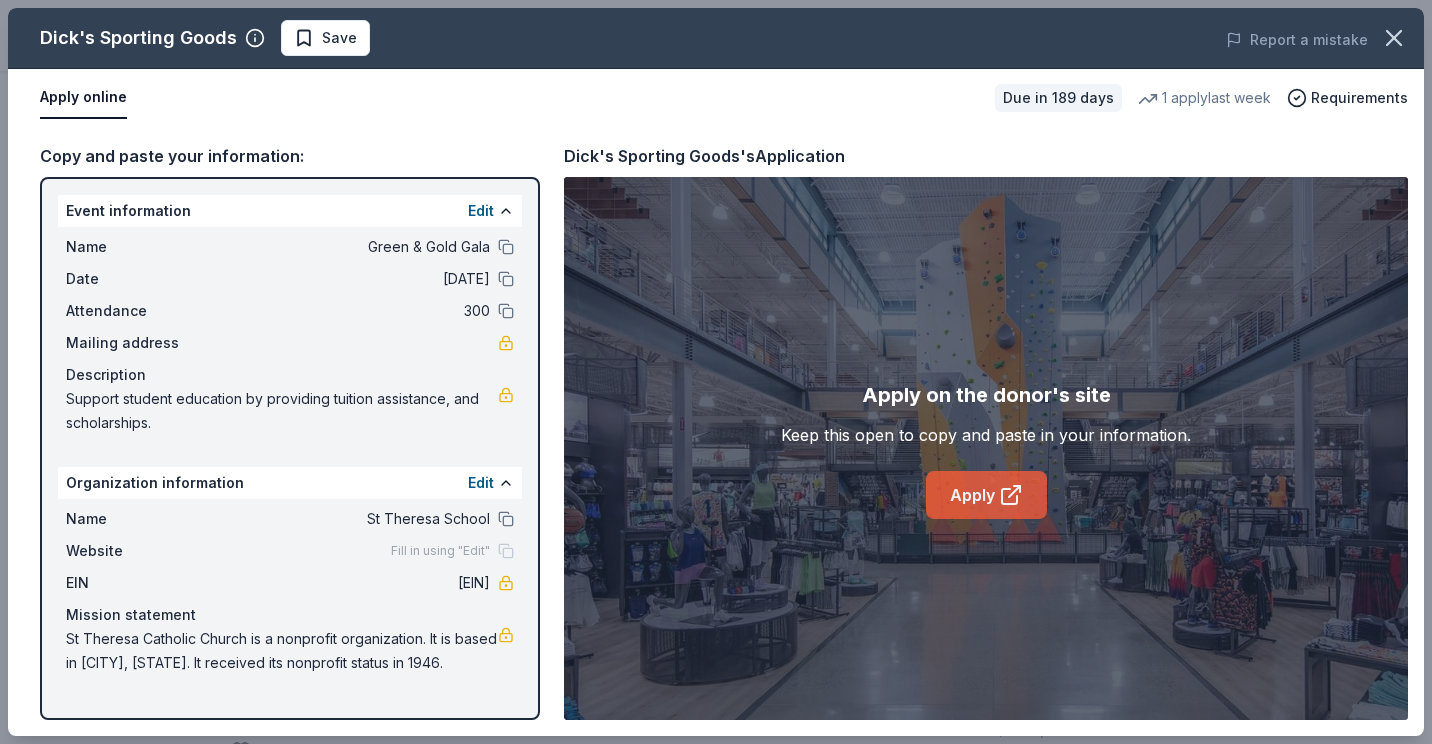 click on "Apply" at bounding box center (986, 495) 